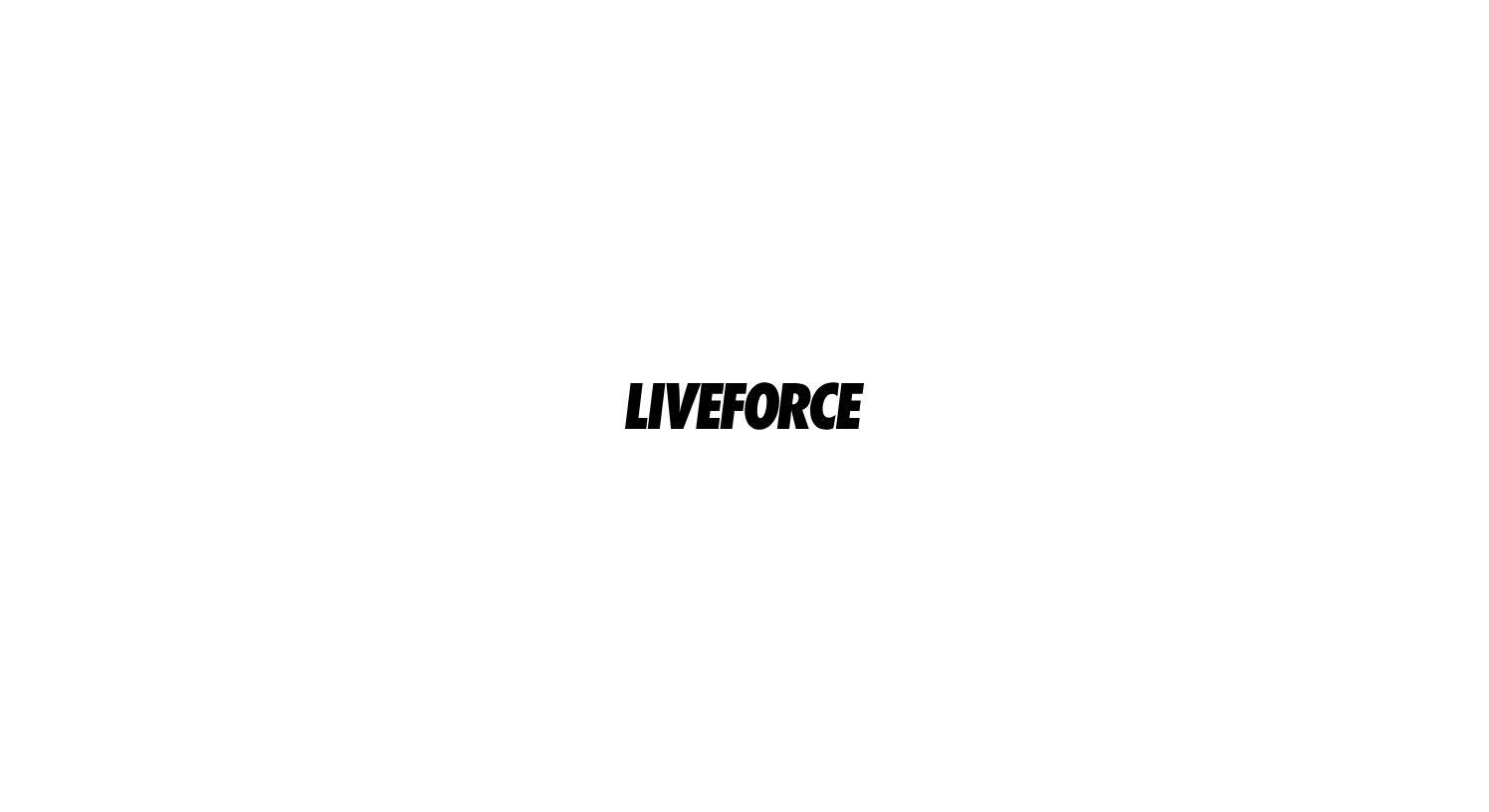scroll, scrollTop: 0, scrollLeft: 0, axis: both 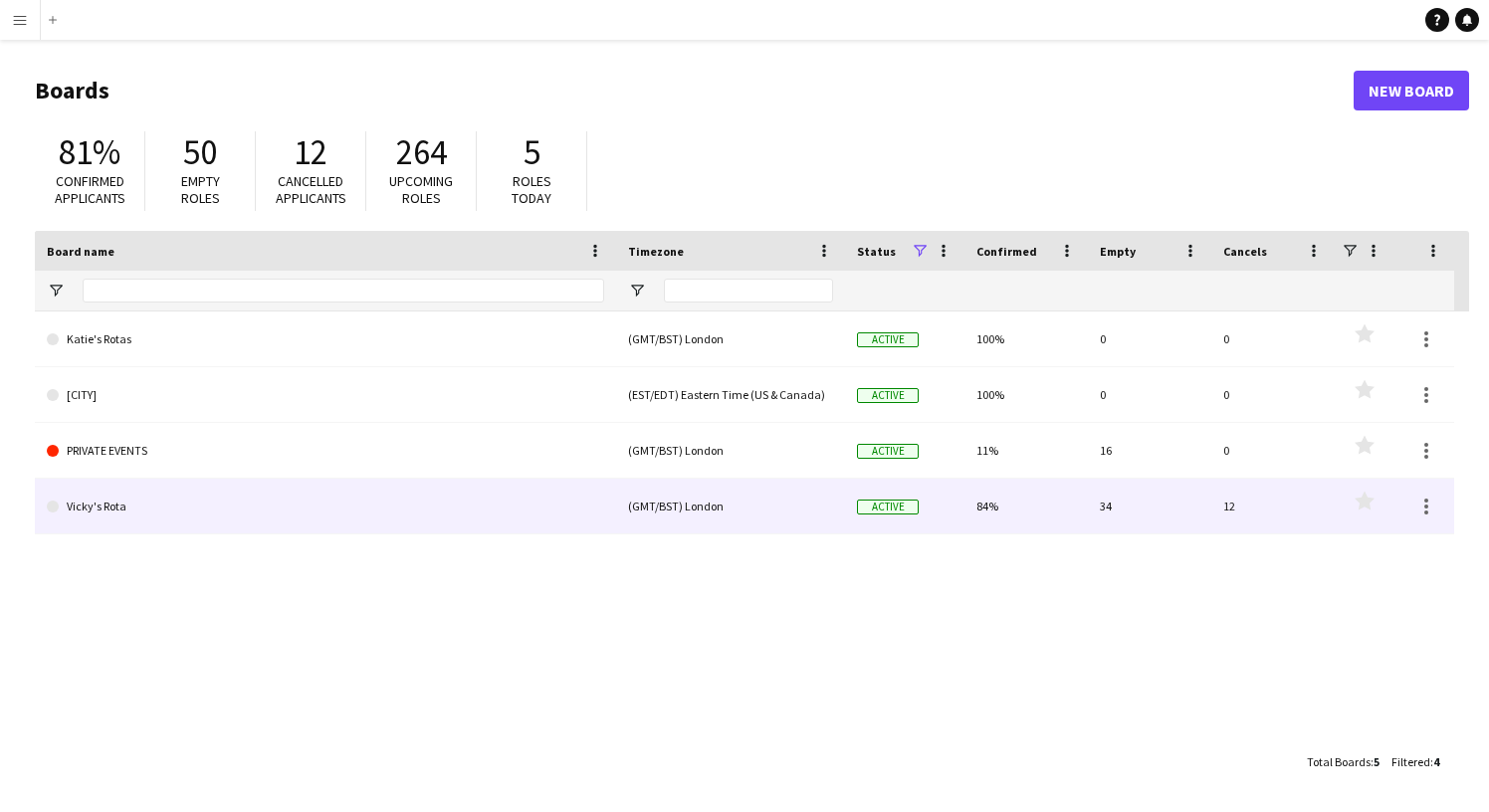 click on "Vicky's Rota" 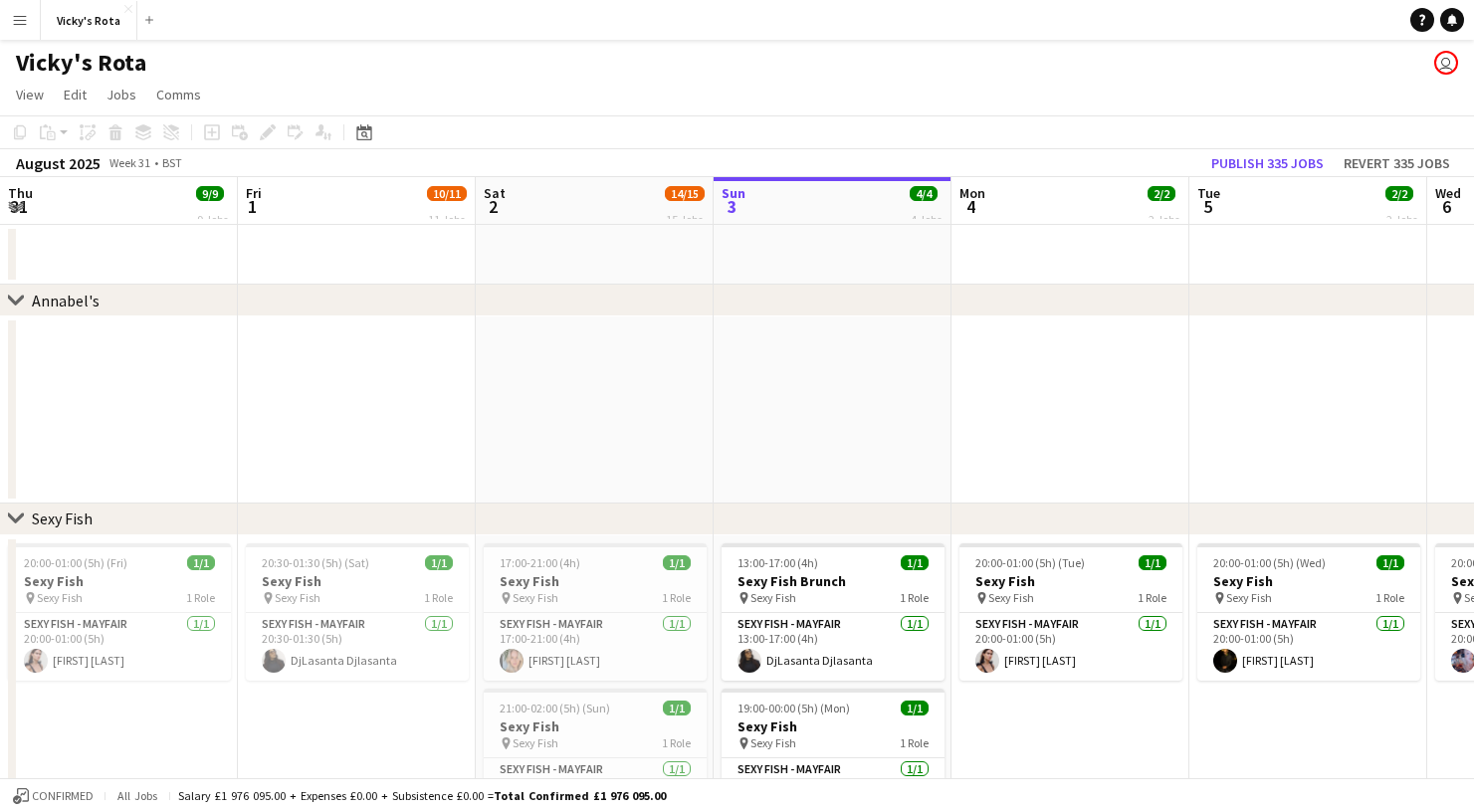 scroll, scrollTop: 0, scrollLeft: 476, axis: horizontal 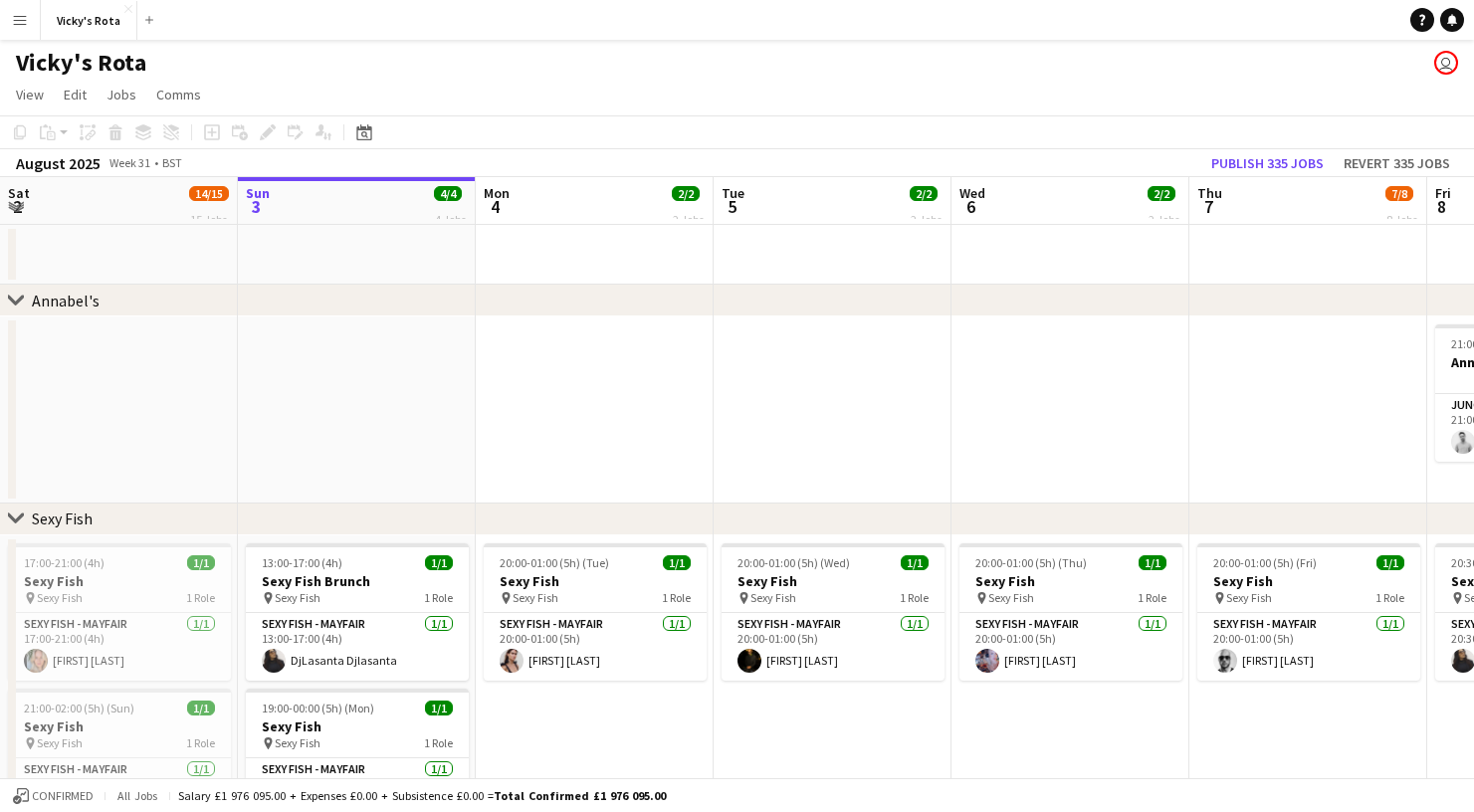 click on "Expand/collapse" 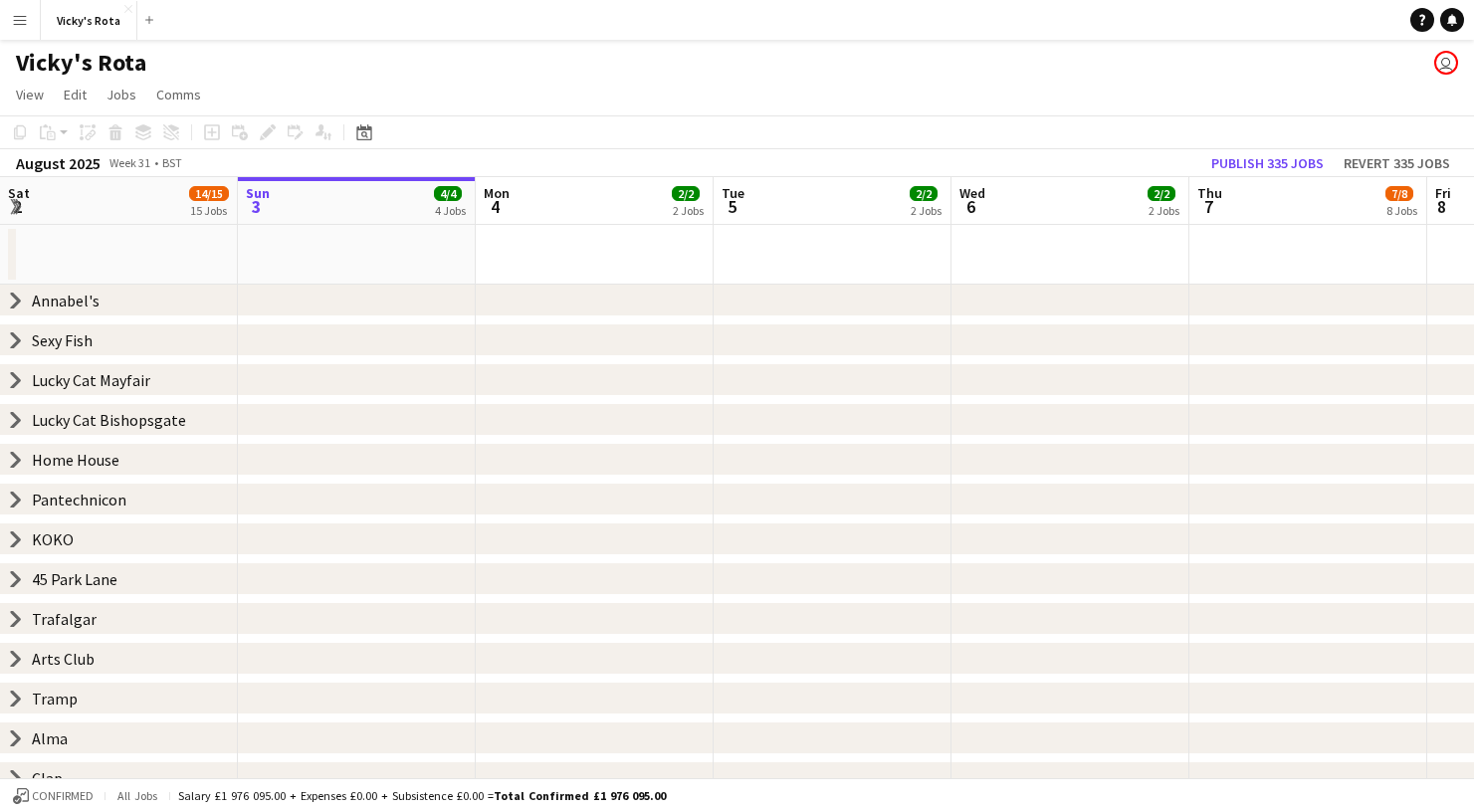 scroll, scrollTop: 0, scrollLeft: 0, axis: both 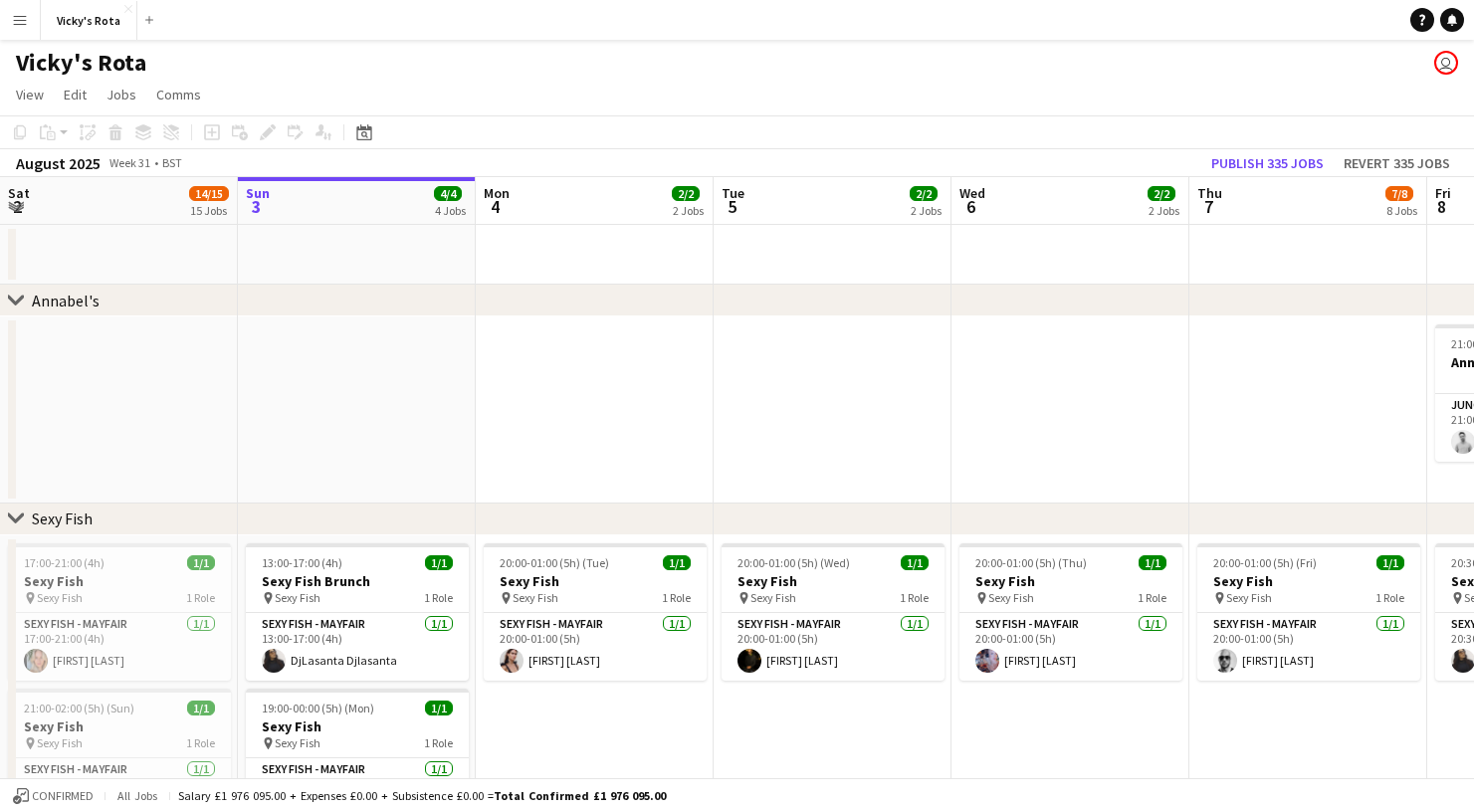 click on "Expand/collapse" 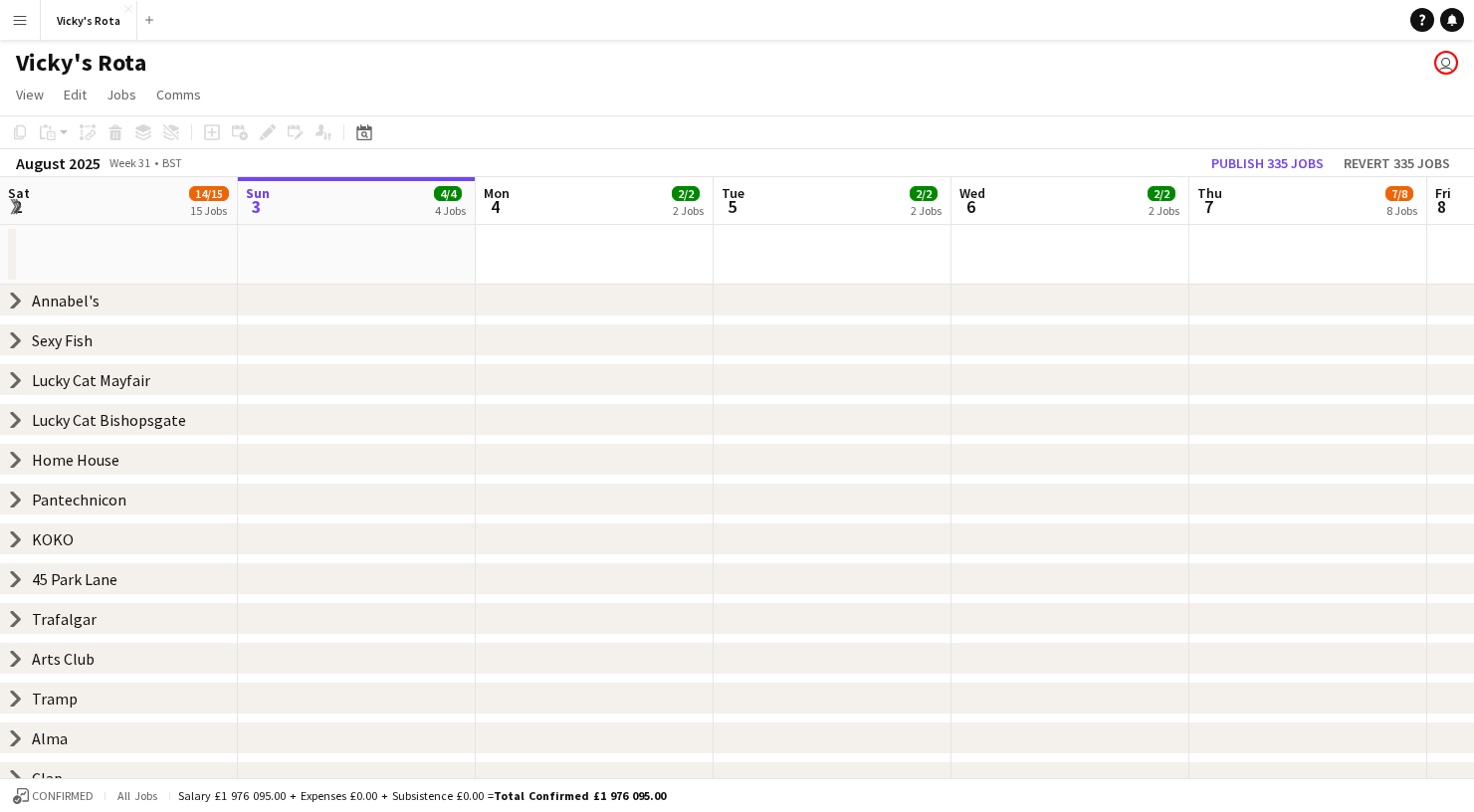 click on "Expand/collapse" 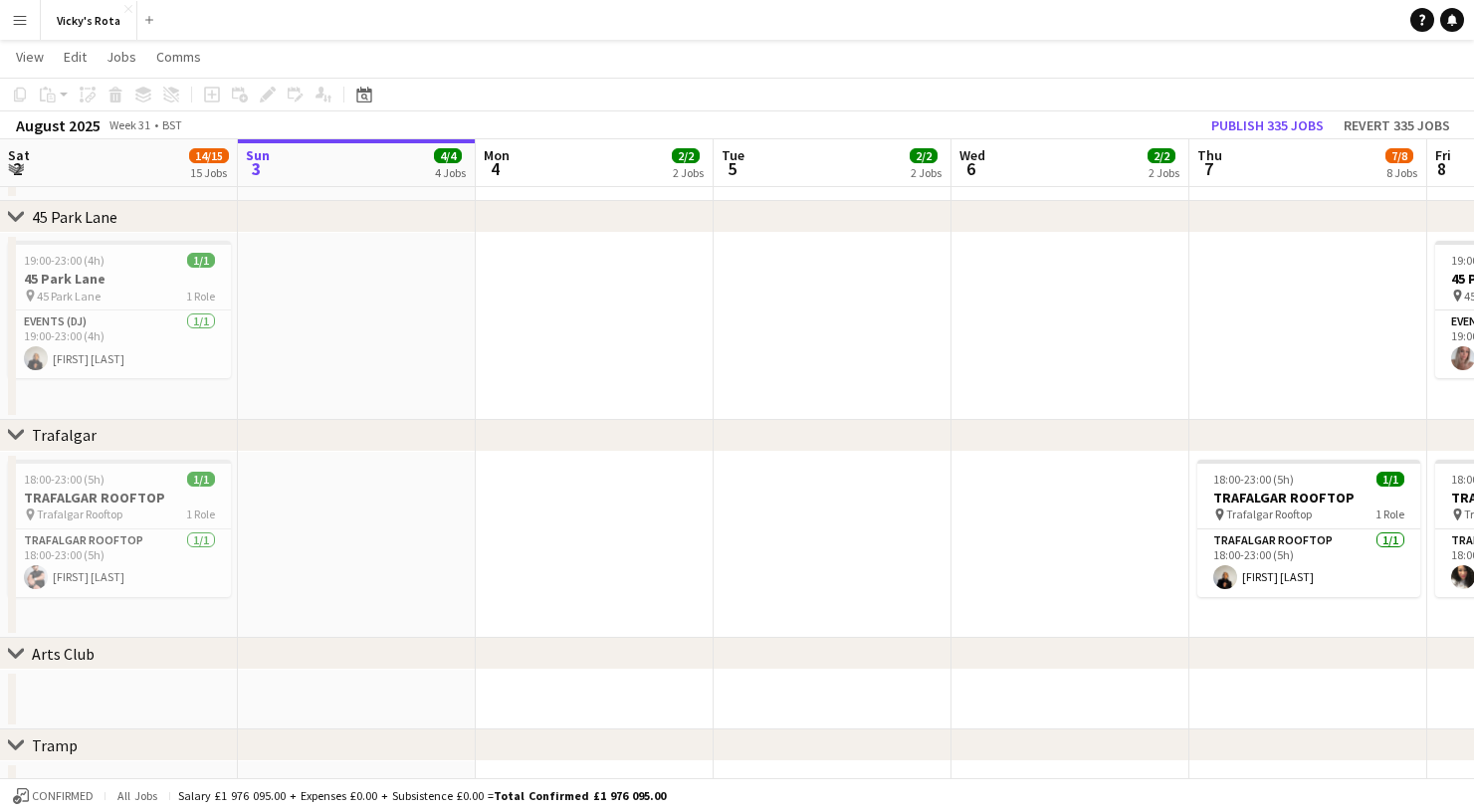 scroll, scrollTop: 2728, scrollLeft: 0, axis: vertical 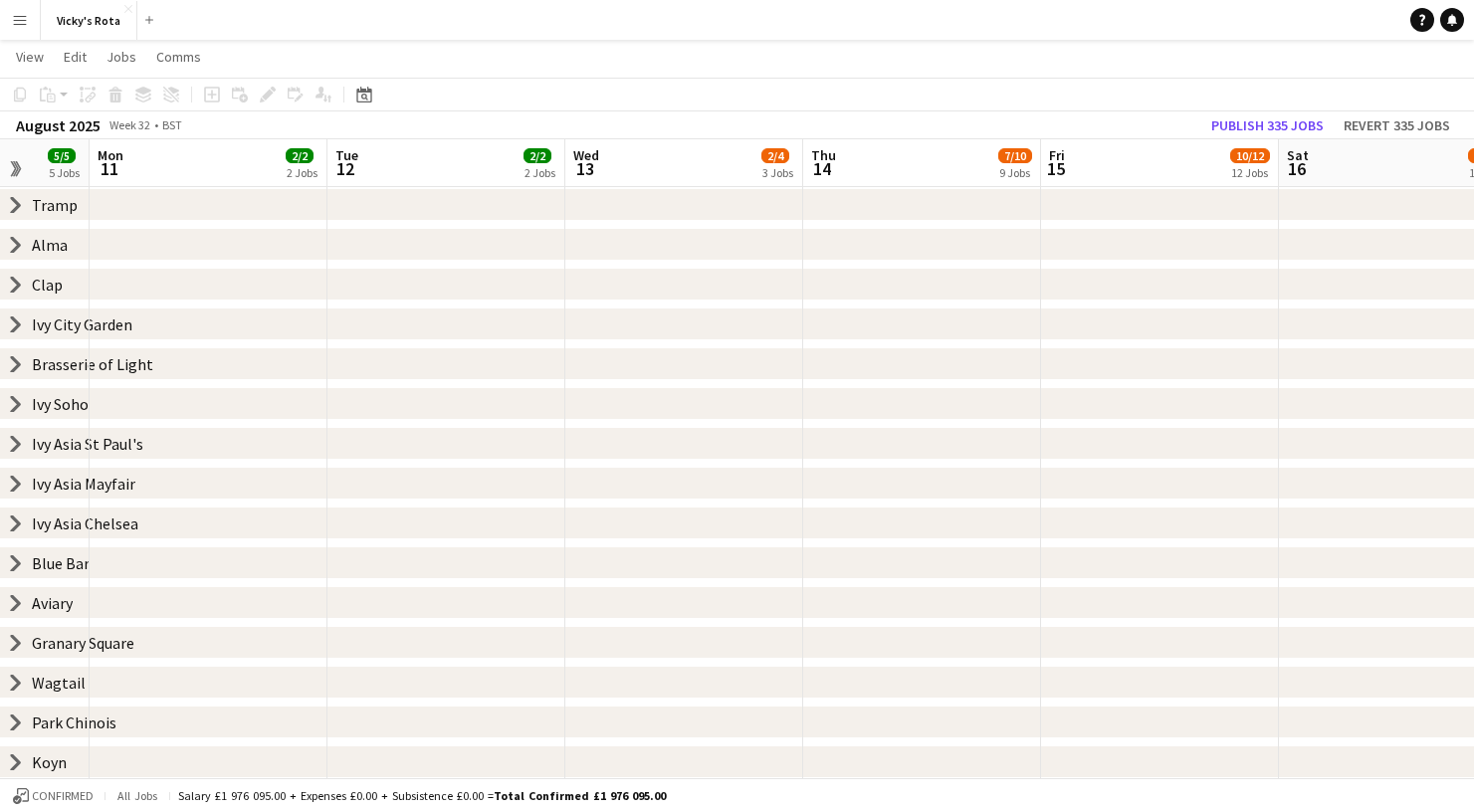 click on "Expand/collapse" 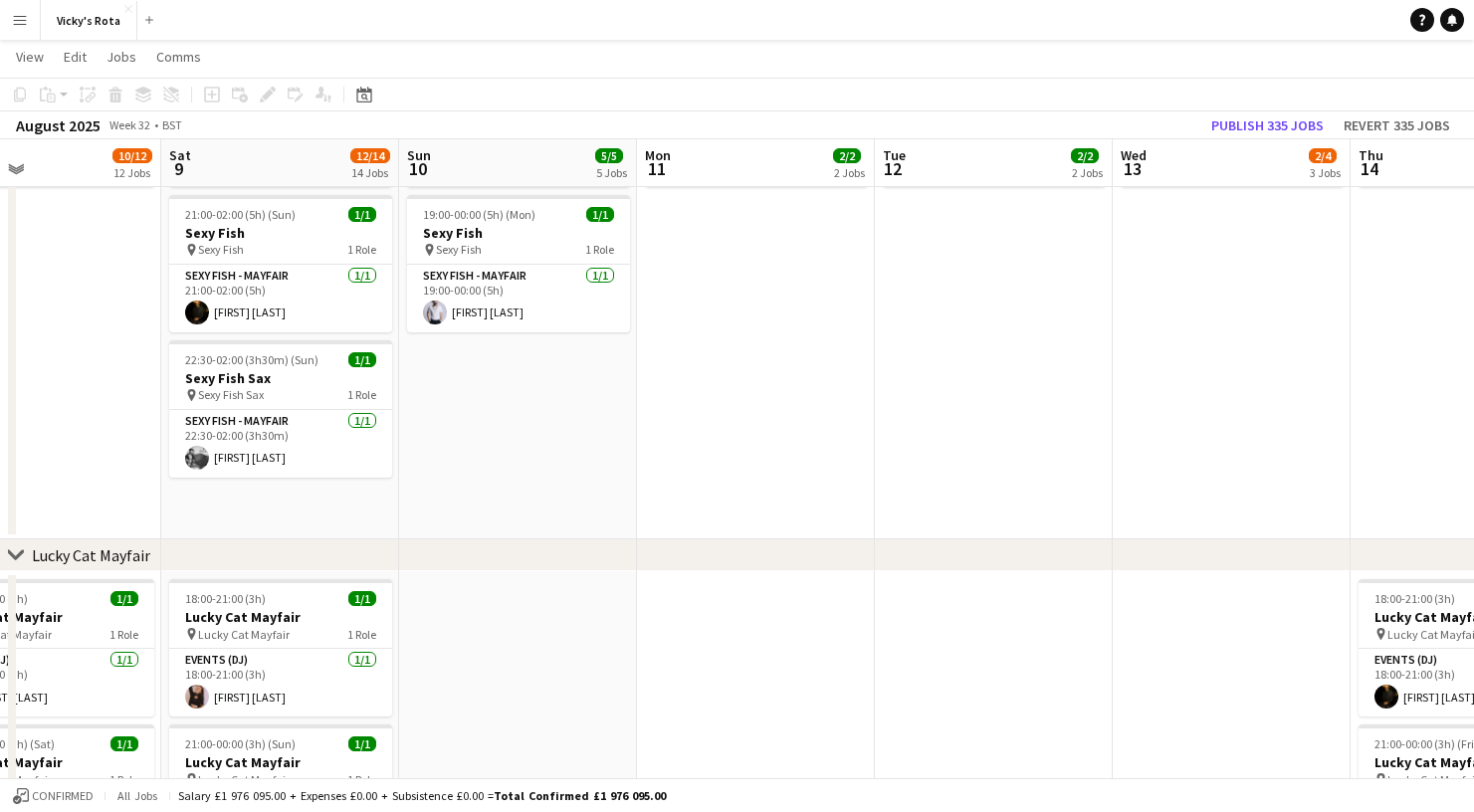 scroll, scrollTop: 0, scrollLeft: 547, axis: horizontal 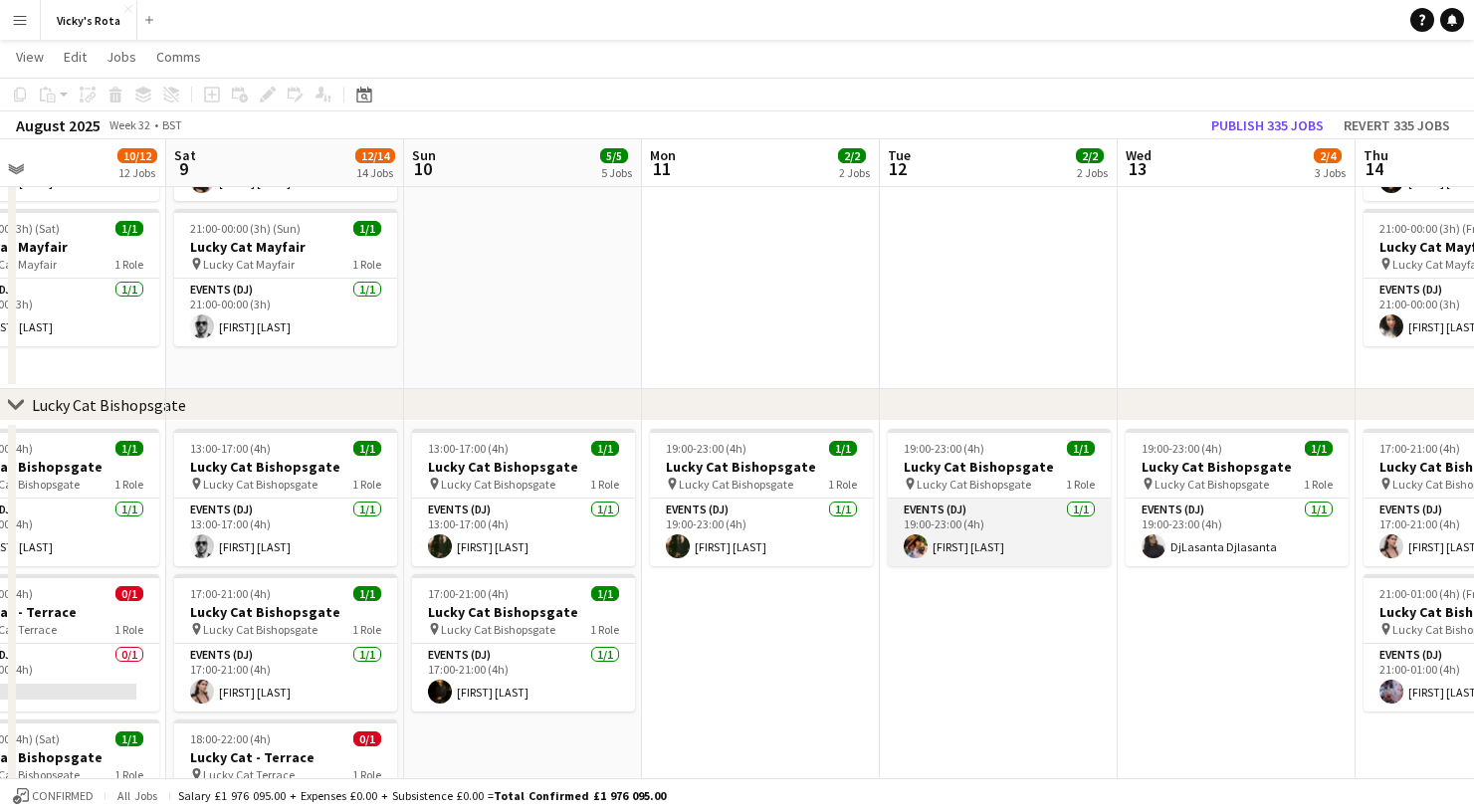 click on "Events (DJ) 1/1 19:00-23:00 (4h)
[FIRST] [LAST]" at bounding box center [999, 532] 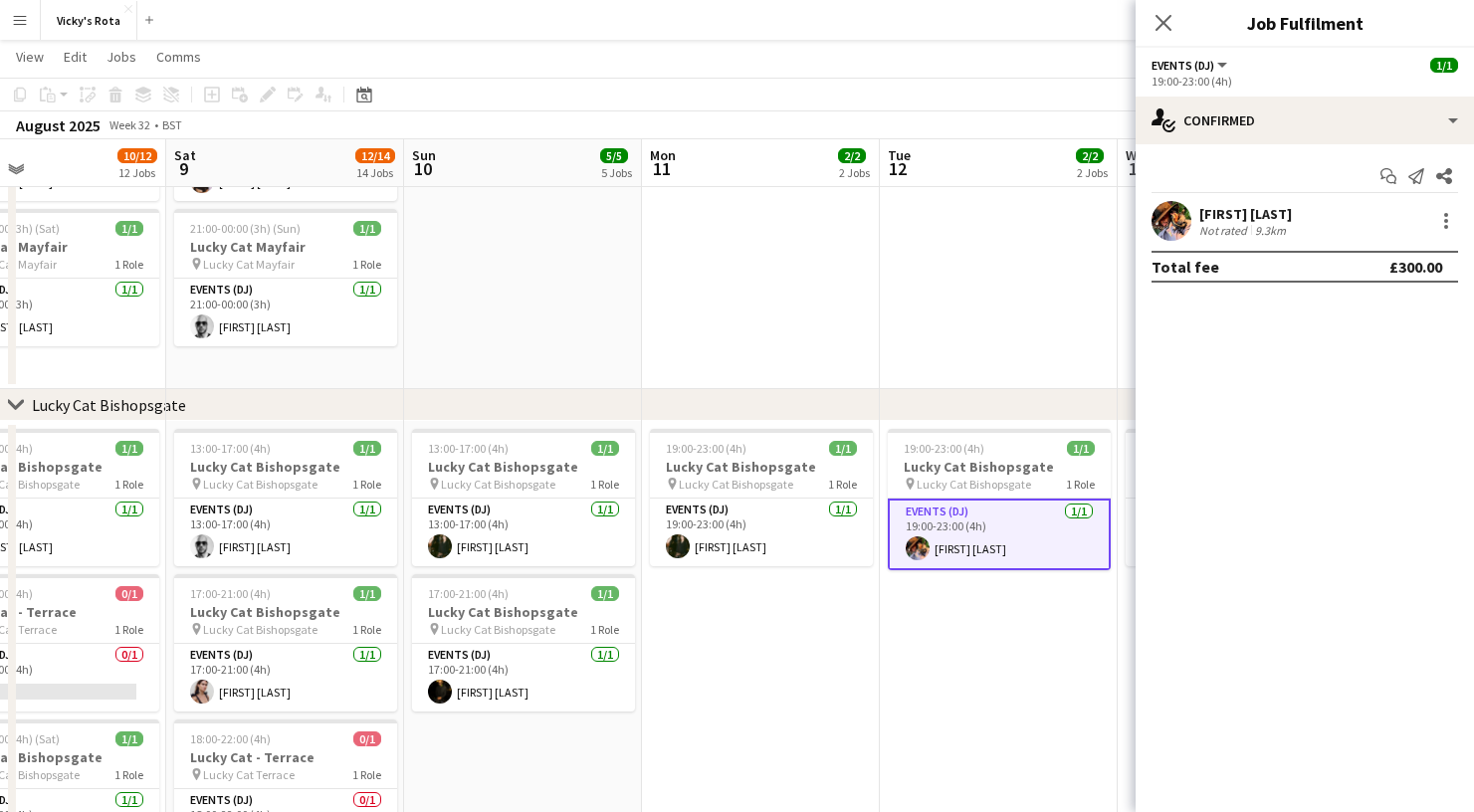 click at bounding box center [998, 222] 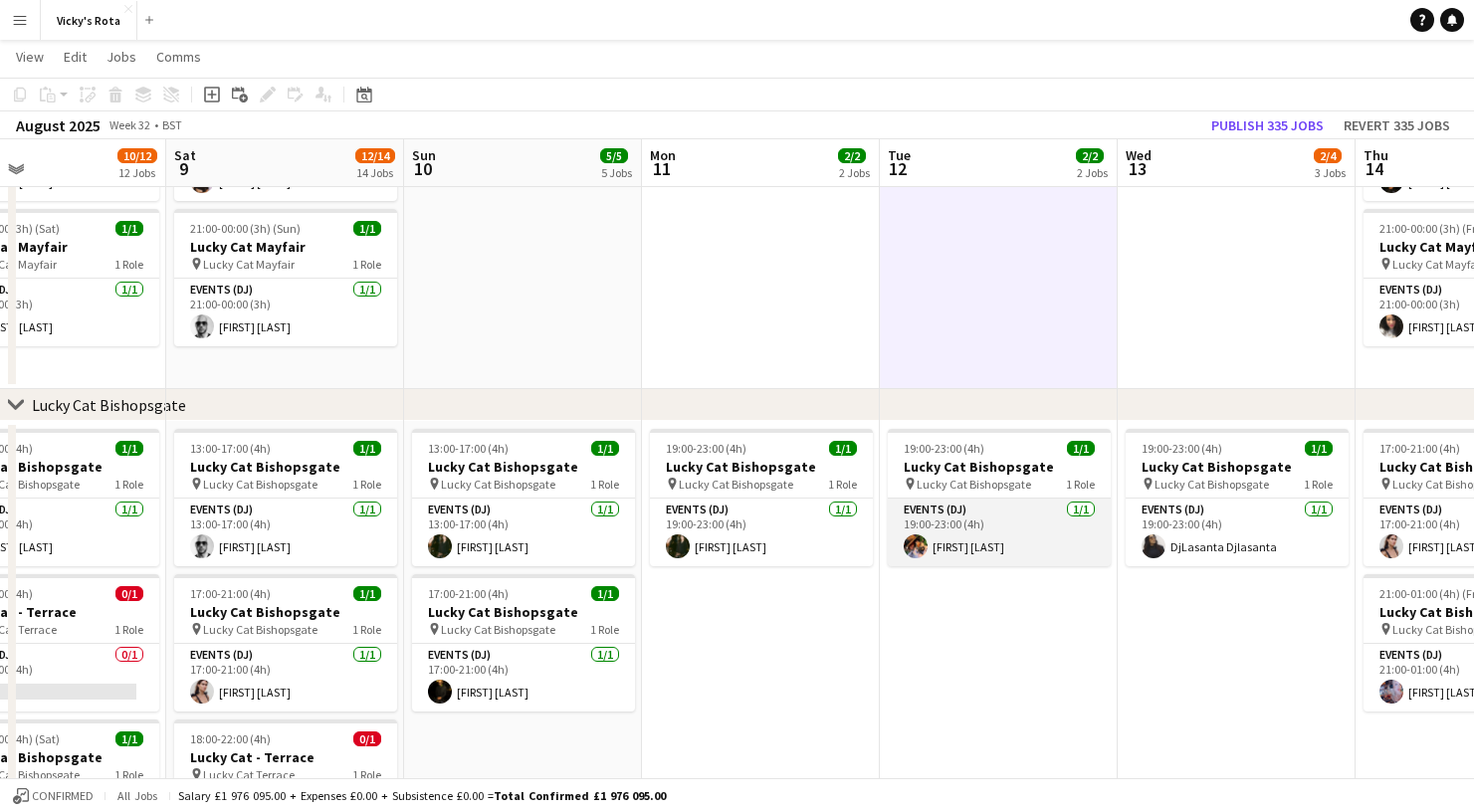 click on "Events (DJ) 1/1 19:00-23:00 (4h)
[FIRST] [LAST]" at bounding box center [999, 532] 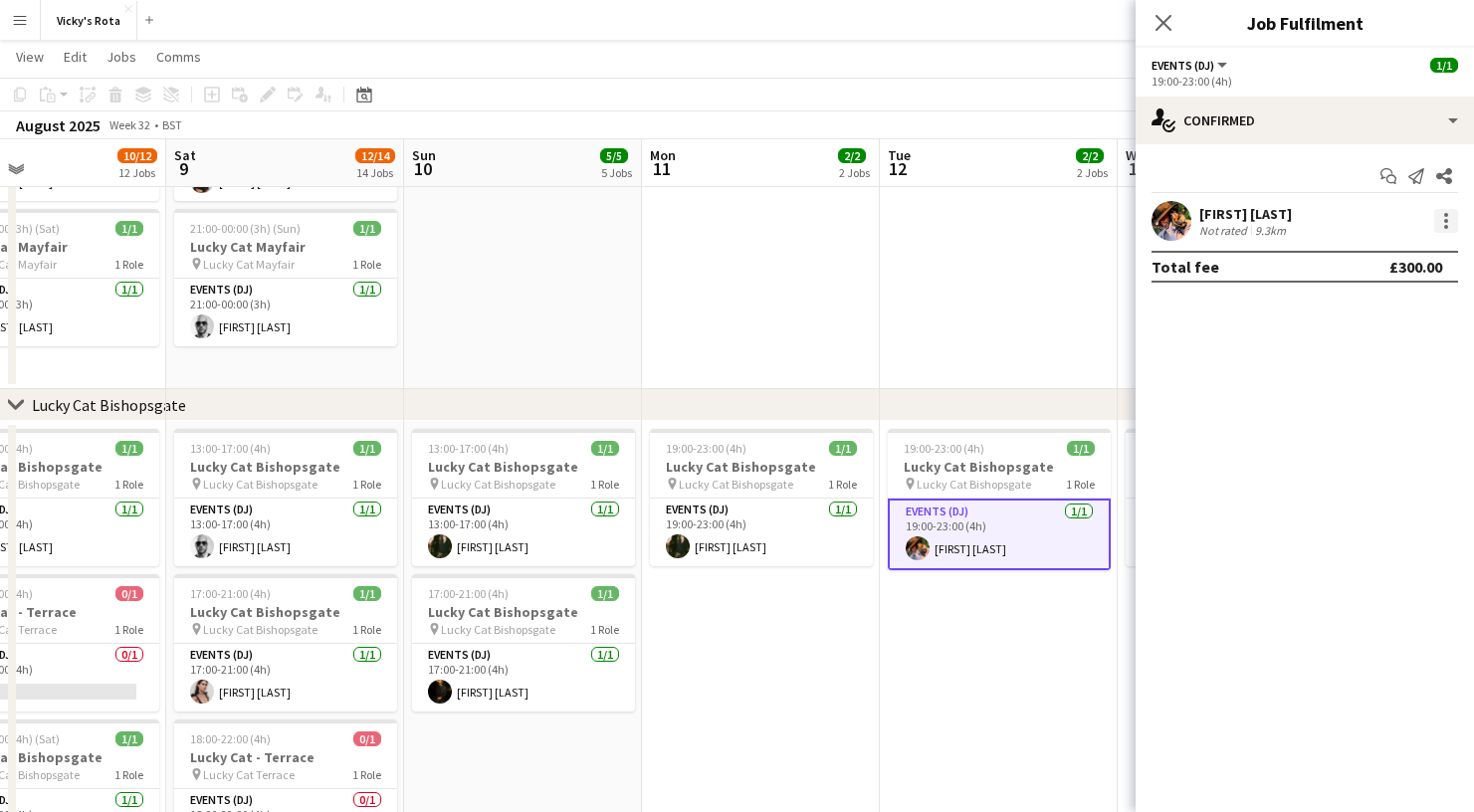 click at bounding box center (1446, 221) 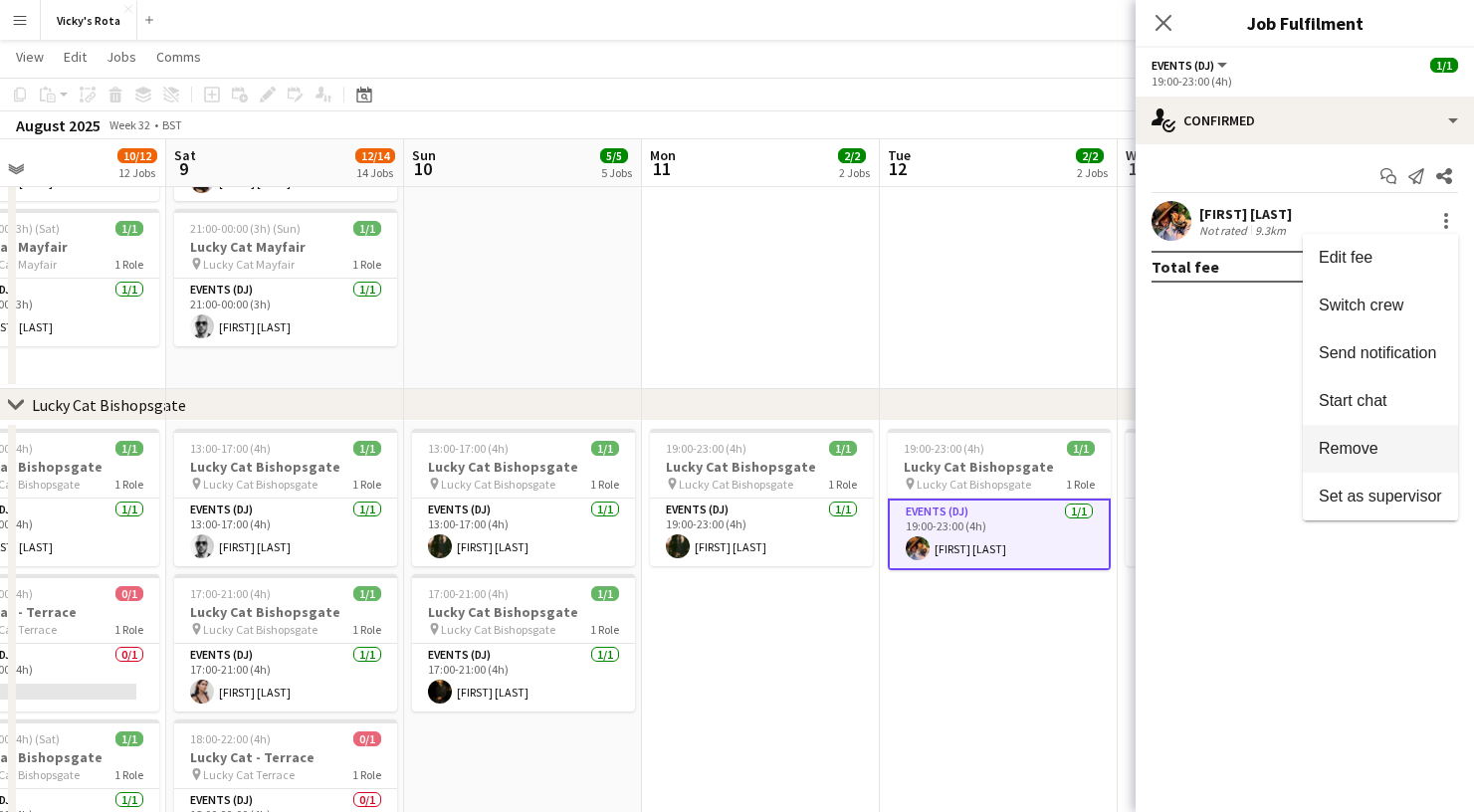 click on "Remove" at bounding box center [1380, 449] 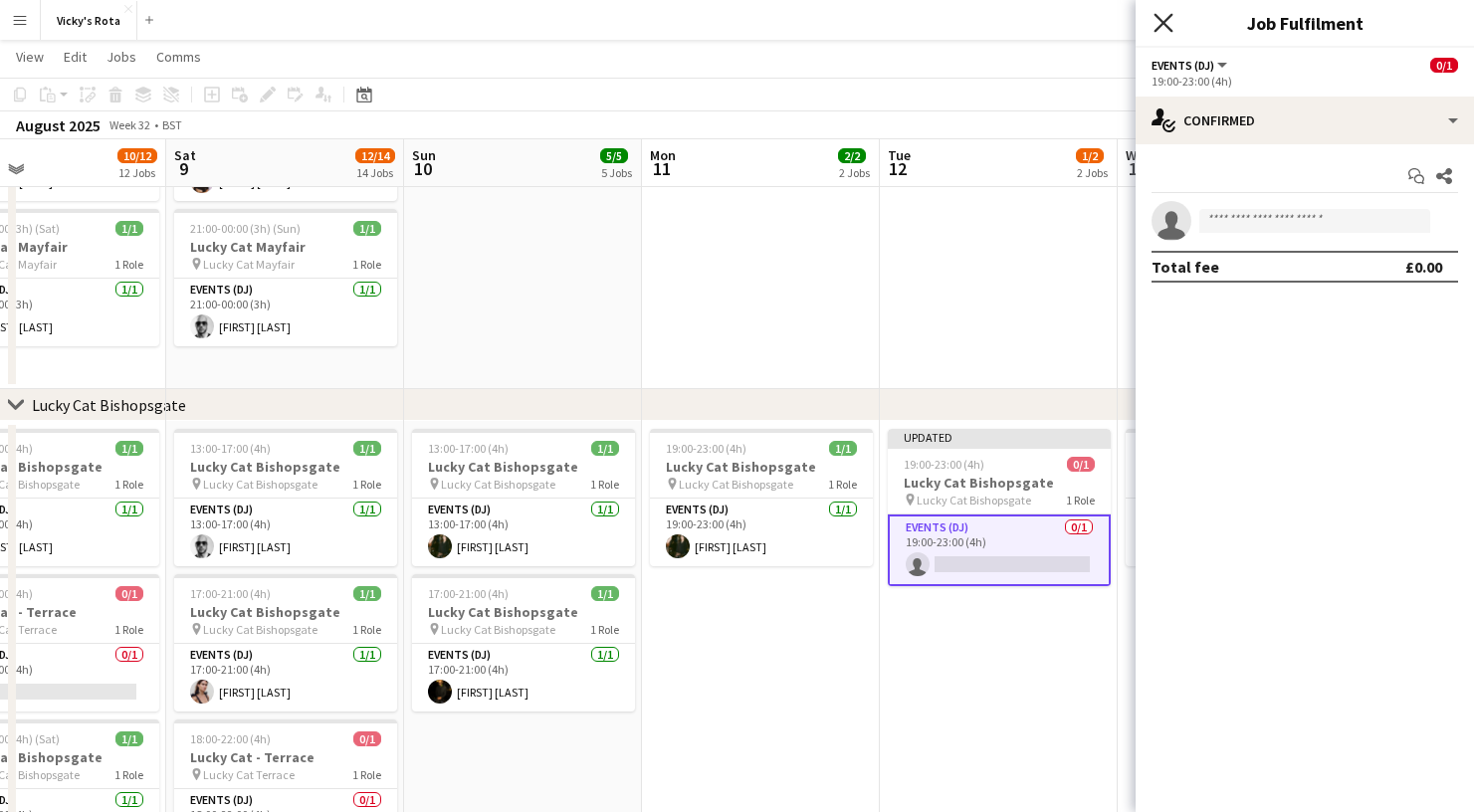 click 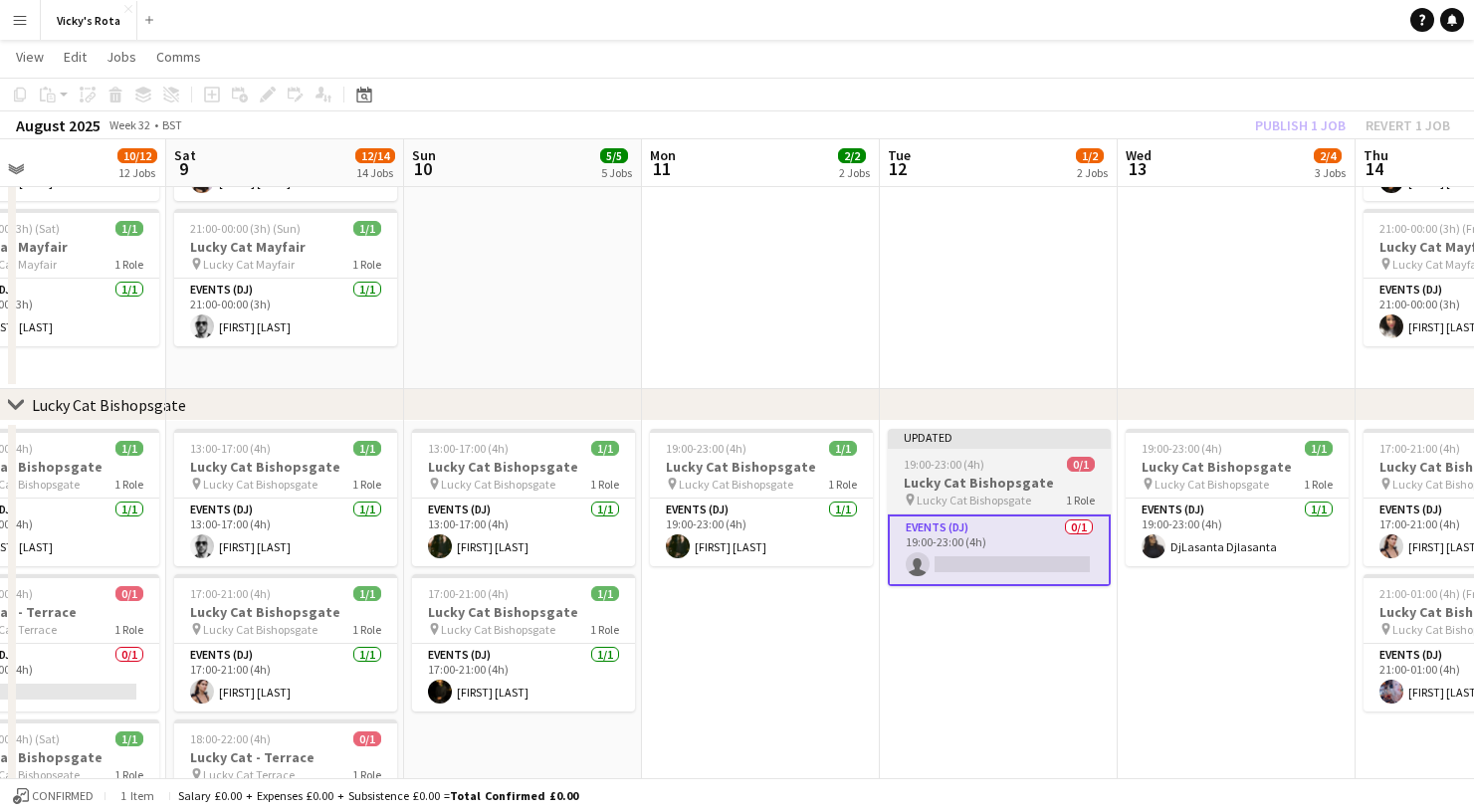 click on "Updated 19:00-23:00 (4h) 0/1 Lucky Cat Bishopsgate
pin
Lucky Cat Bishopsgate 1 Role Events (DJ) 0/1 19:00-23:00 (4h)
single-neutral-actions" at bounding box center [999, 508] 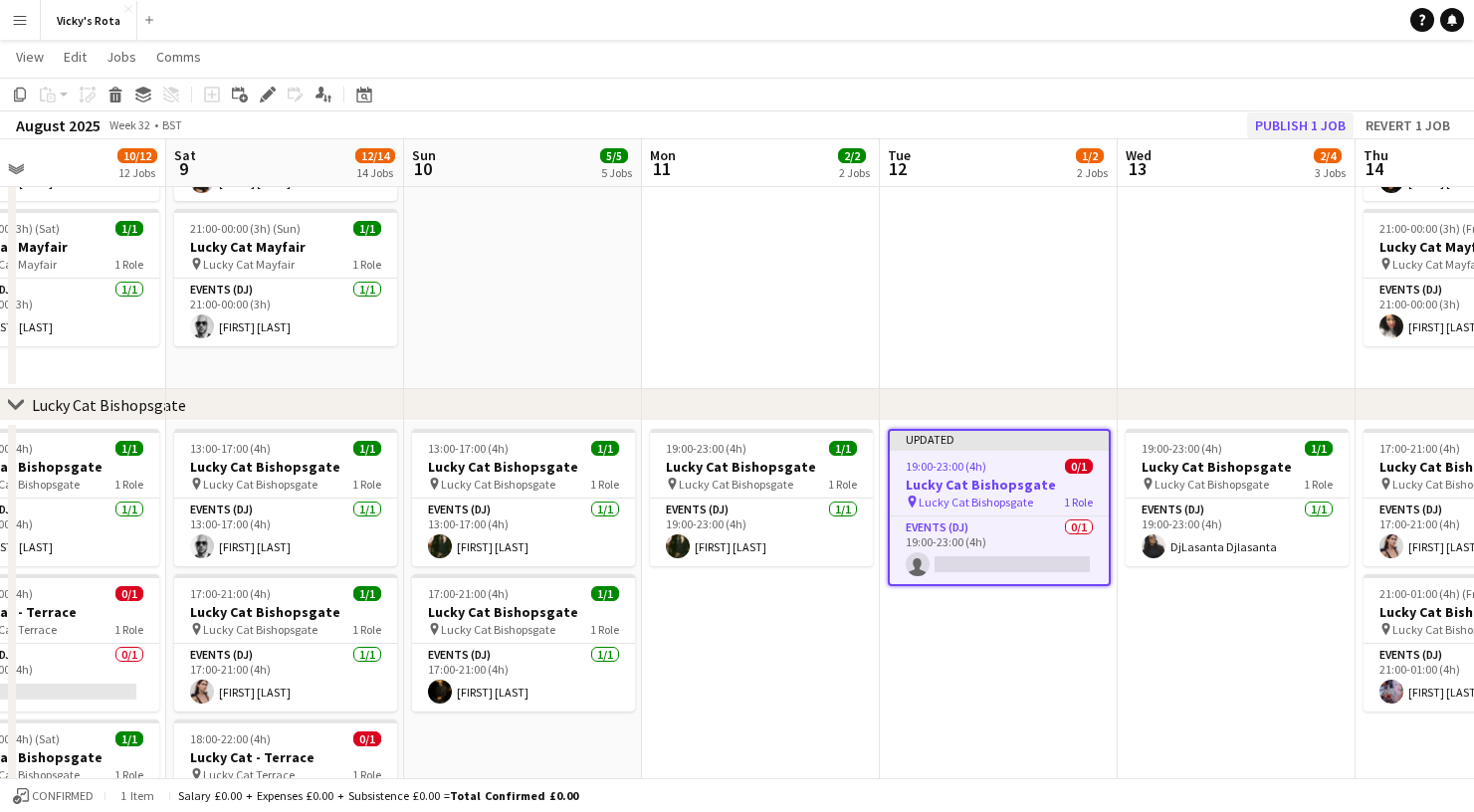 click on "Publish 1 job" 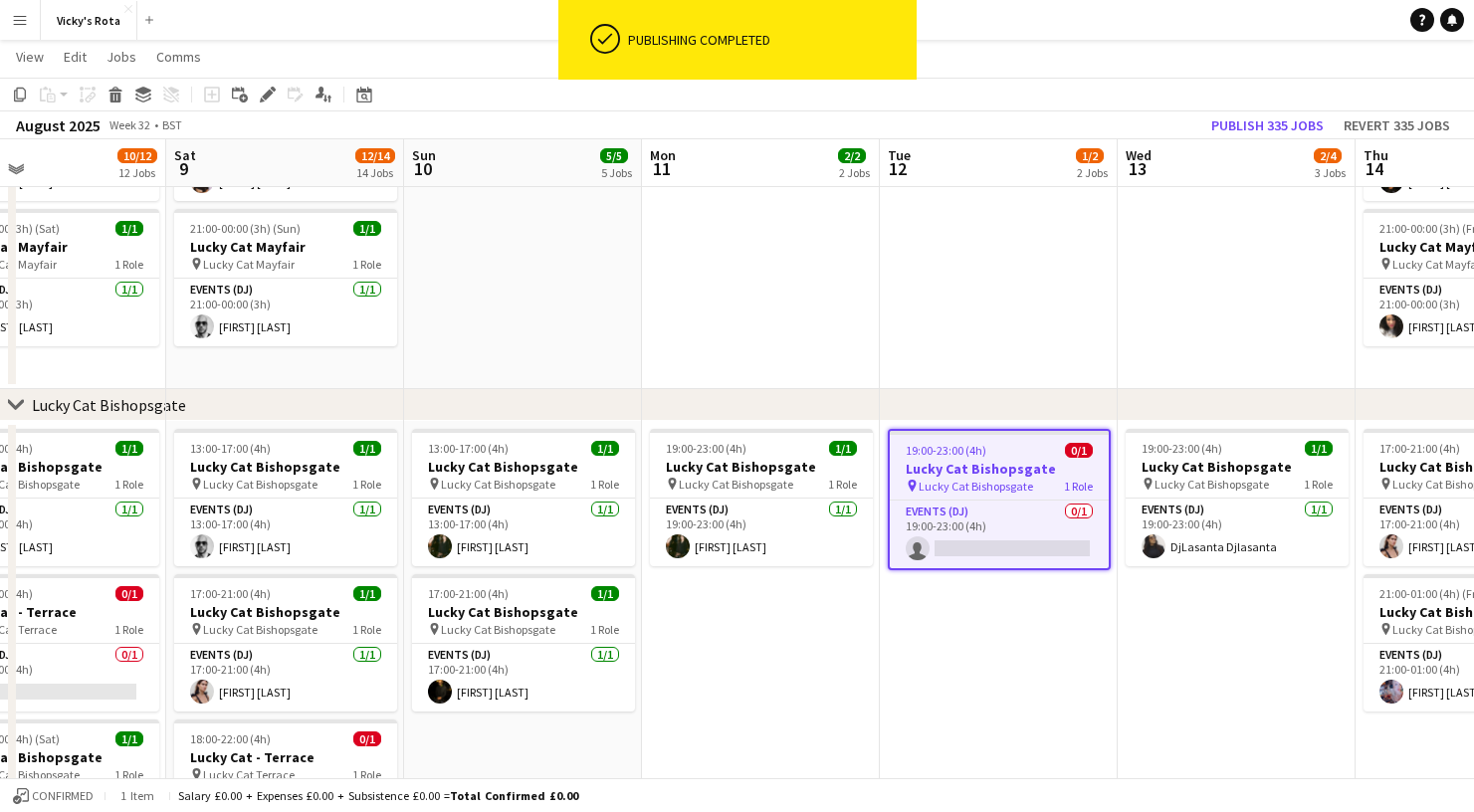 click on "19:00-23:00 (4h) 0/1 Lucky Cat Bishopsgate
pin
Lucky Cat Bishopsgate 1 Role Events (DJ) 0/1 19:00-23:00 (4h)
single-neutral-actions" at bounding box center [998, 761] 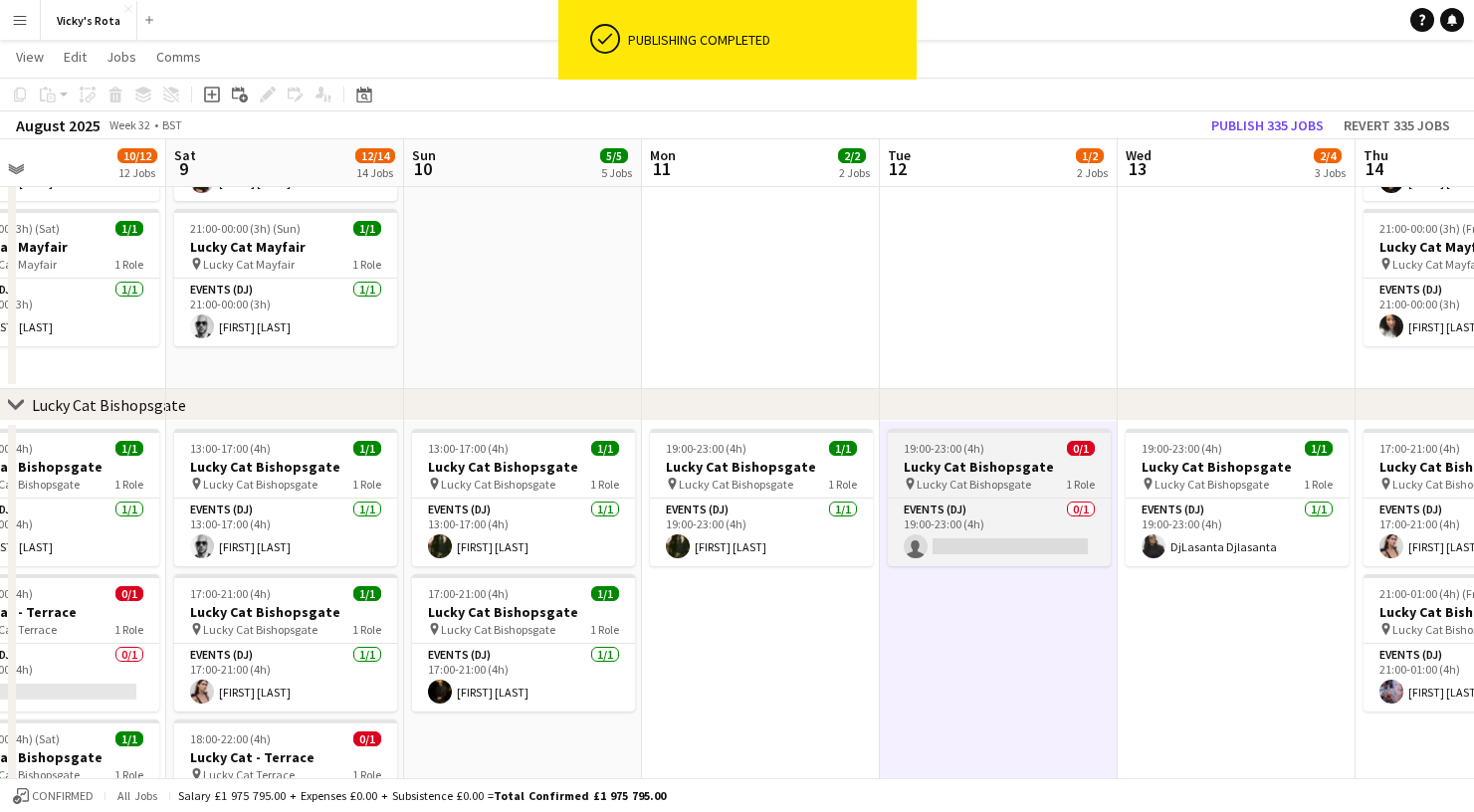 click on "Lucky Cat Bishopsgate" at bounding box center (999, 467) 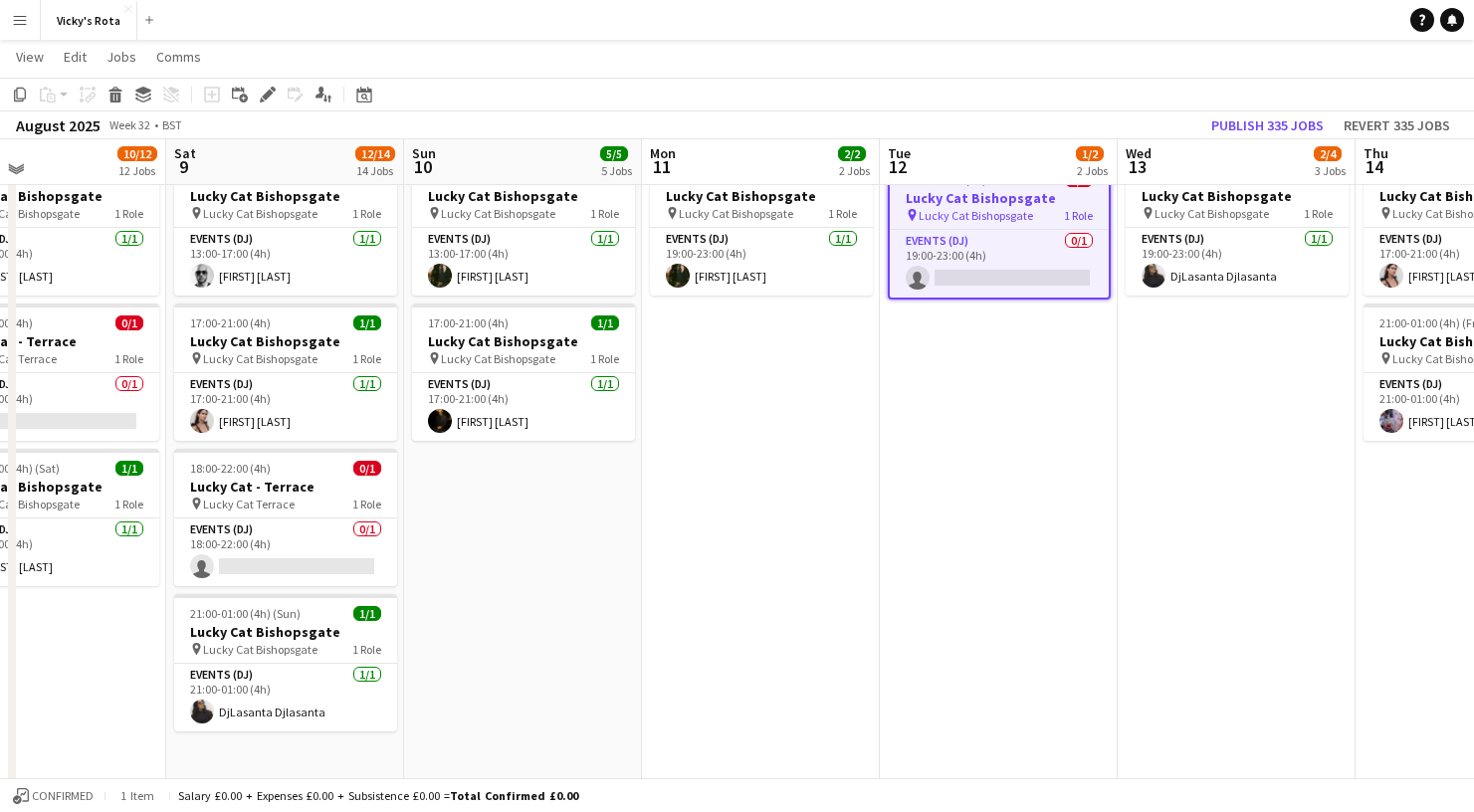 scroll, scrollTop: 1267, scrollLeft: 0, axis: vertical 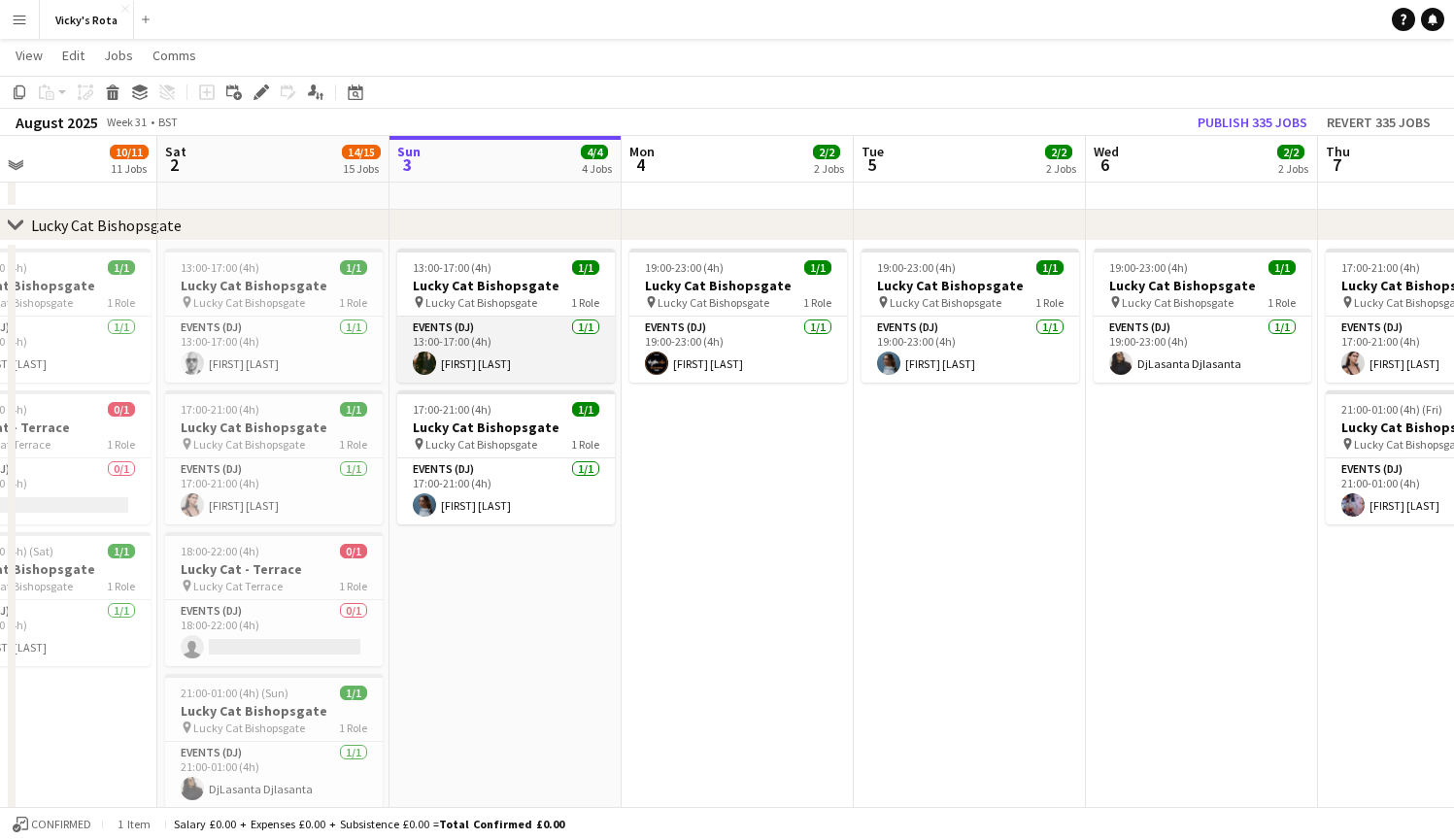 click at bounding box center [424, 363] 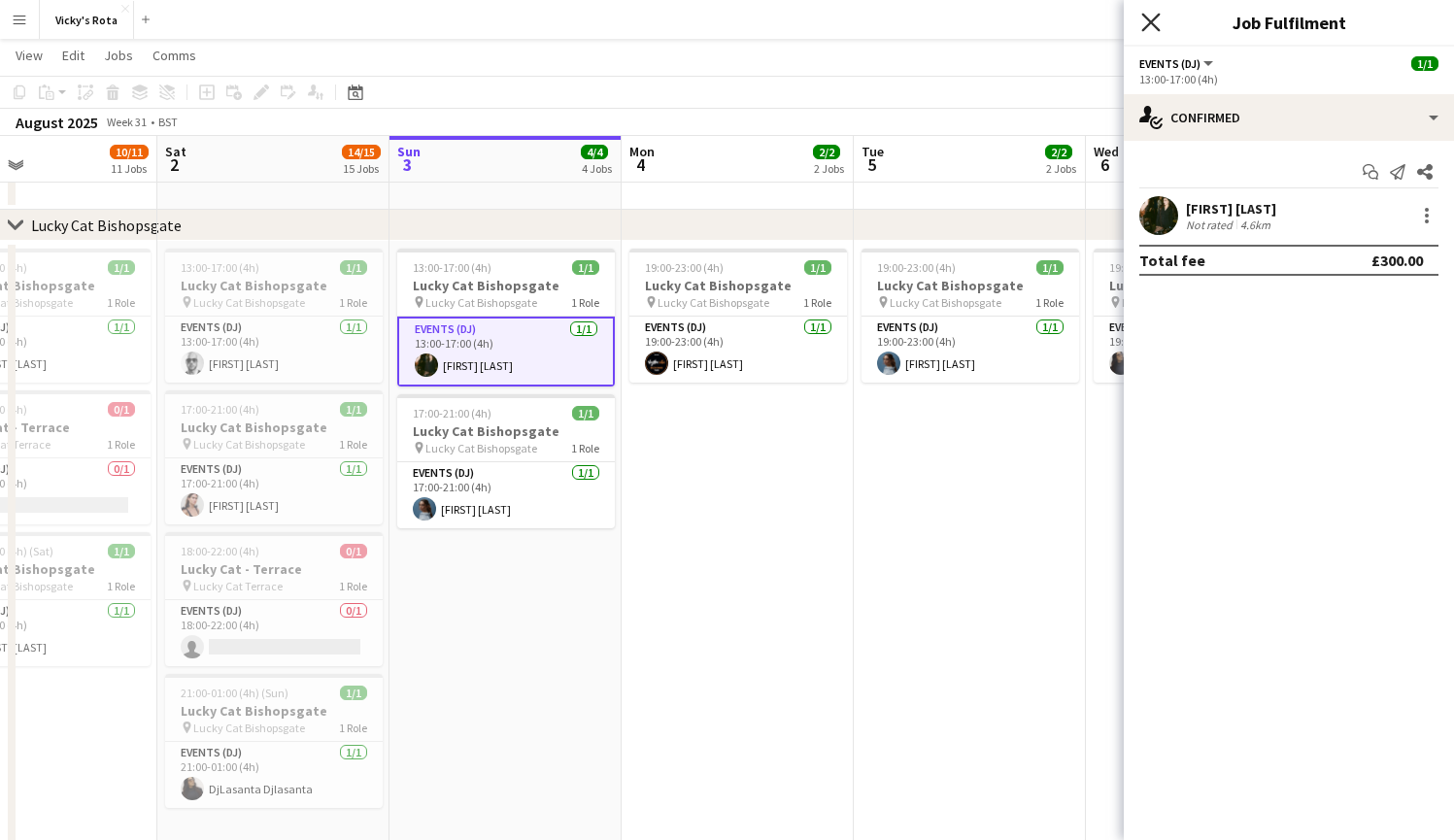 click 